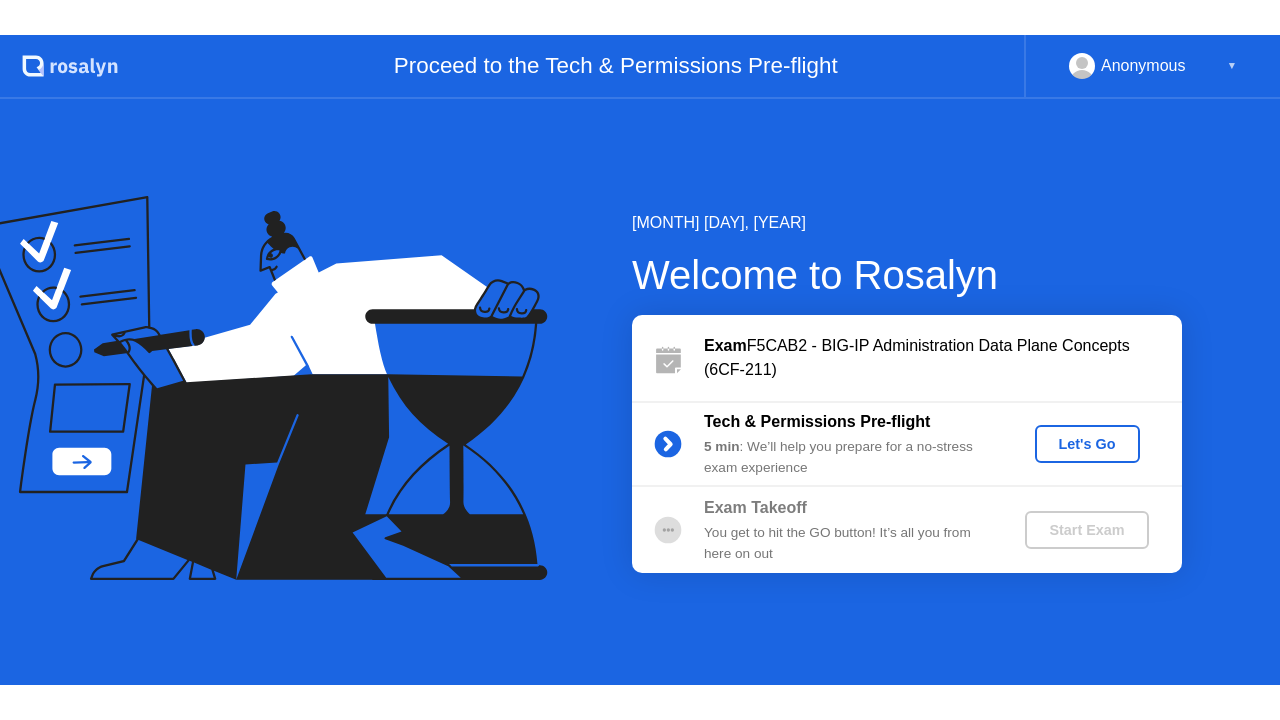 scroll, scrollTop: 0, scrollLeft: 0, axis: both 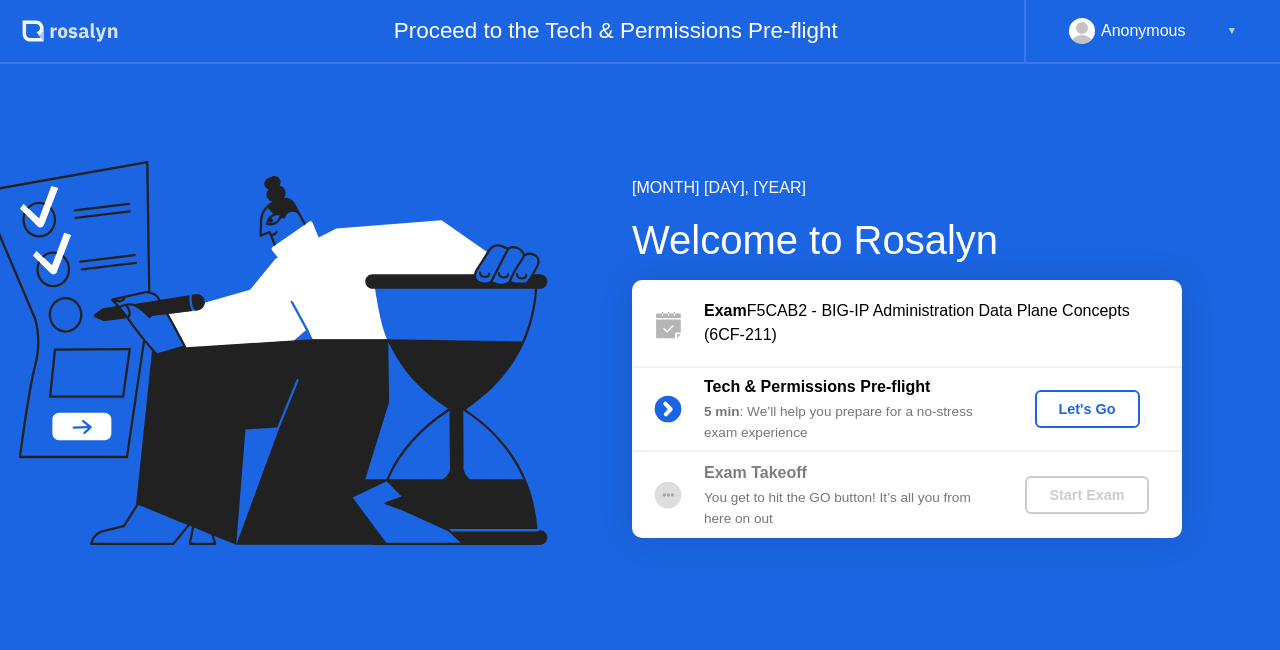 click on "Let's Go" 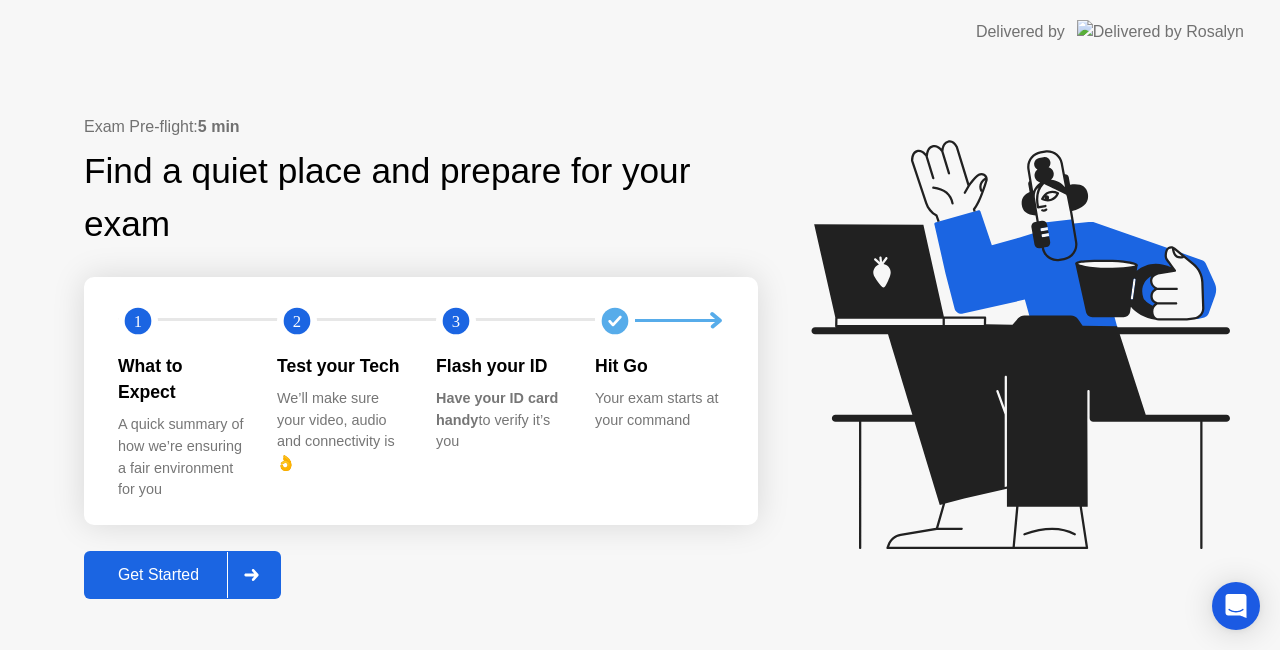 click 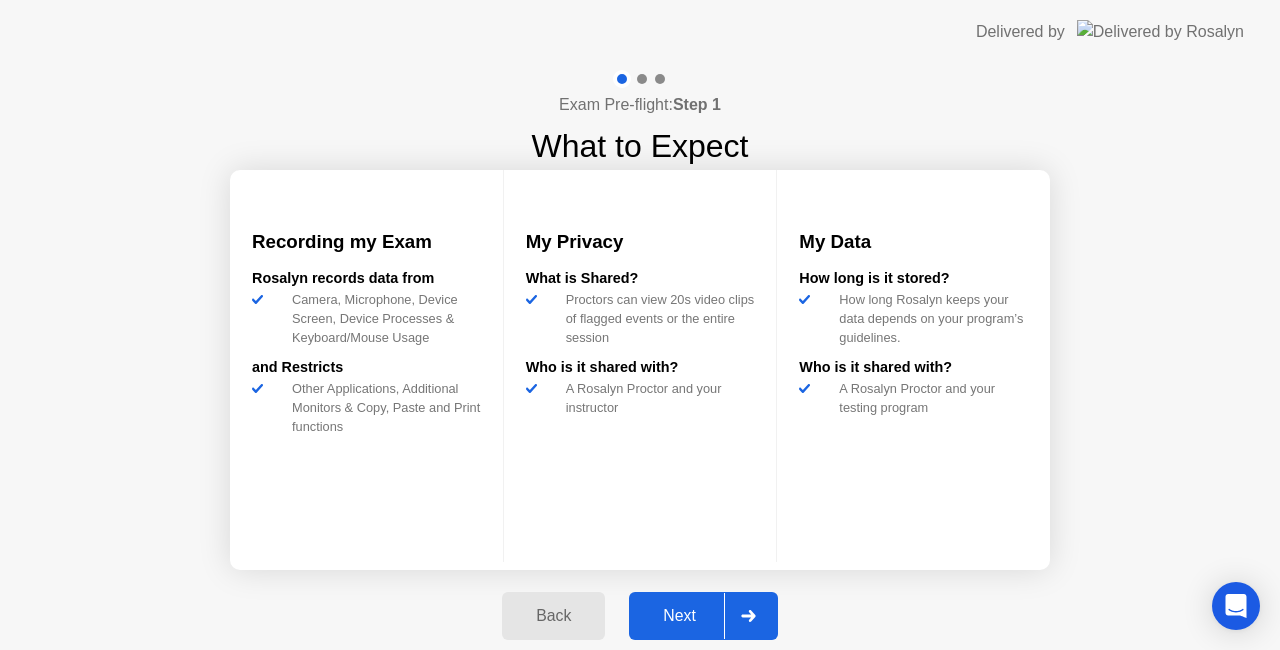 click 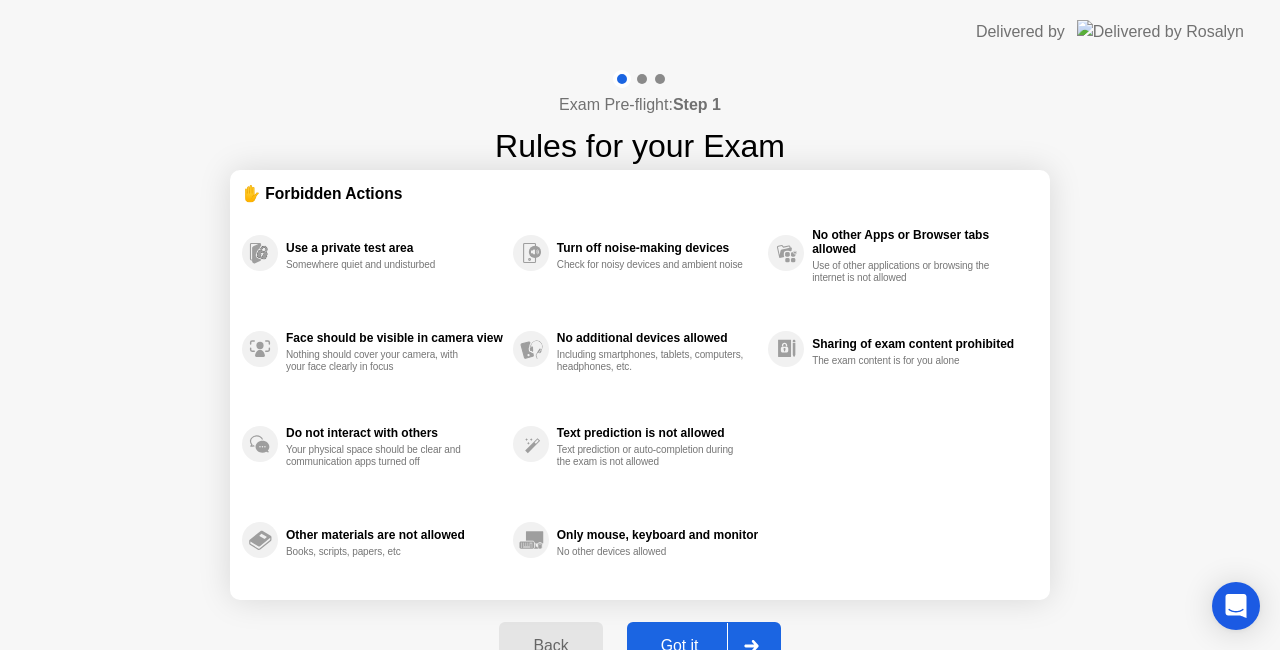 click 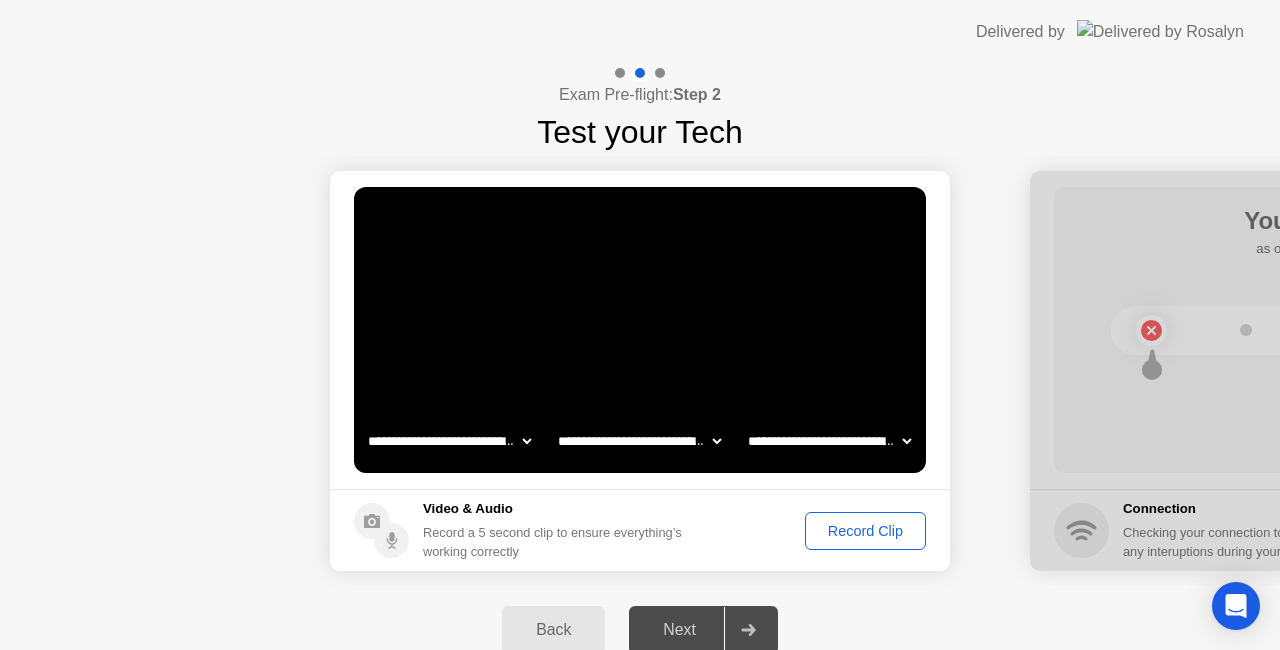 click on "Record Clip" 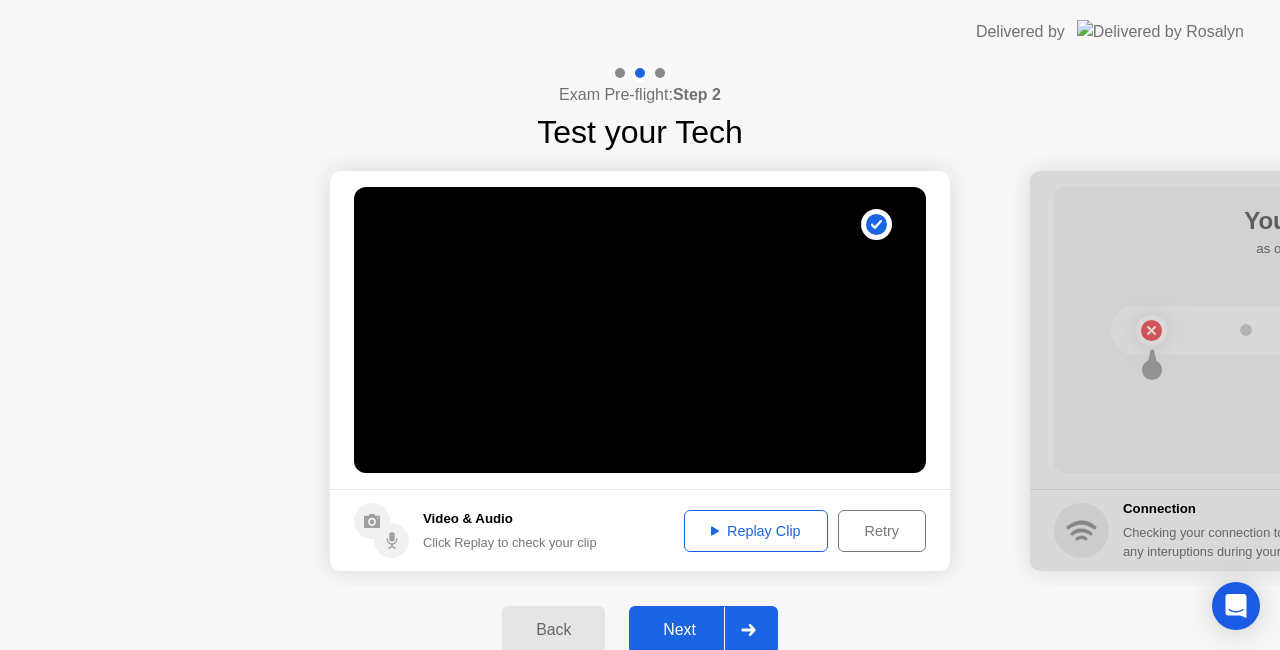 click 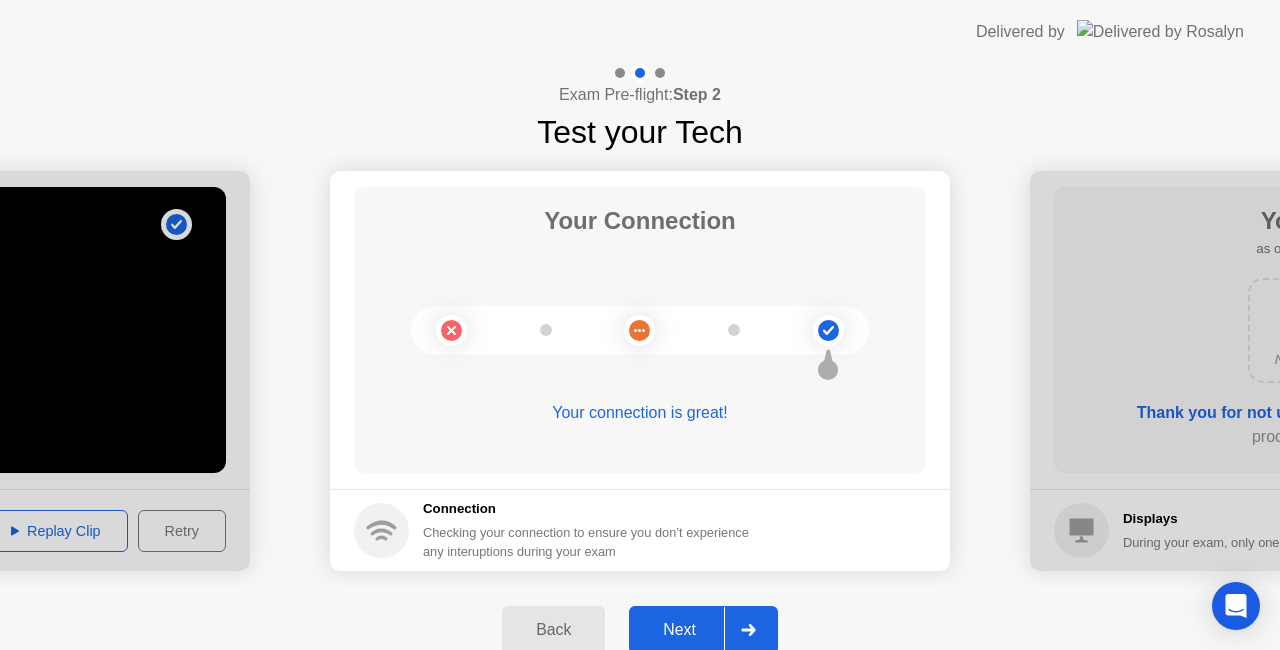click 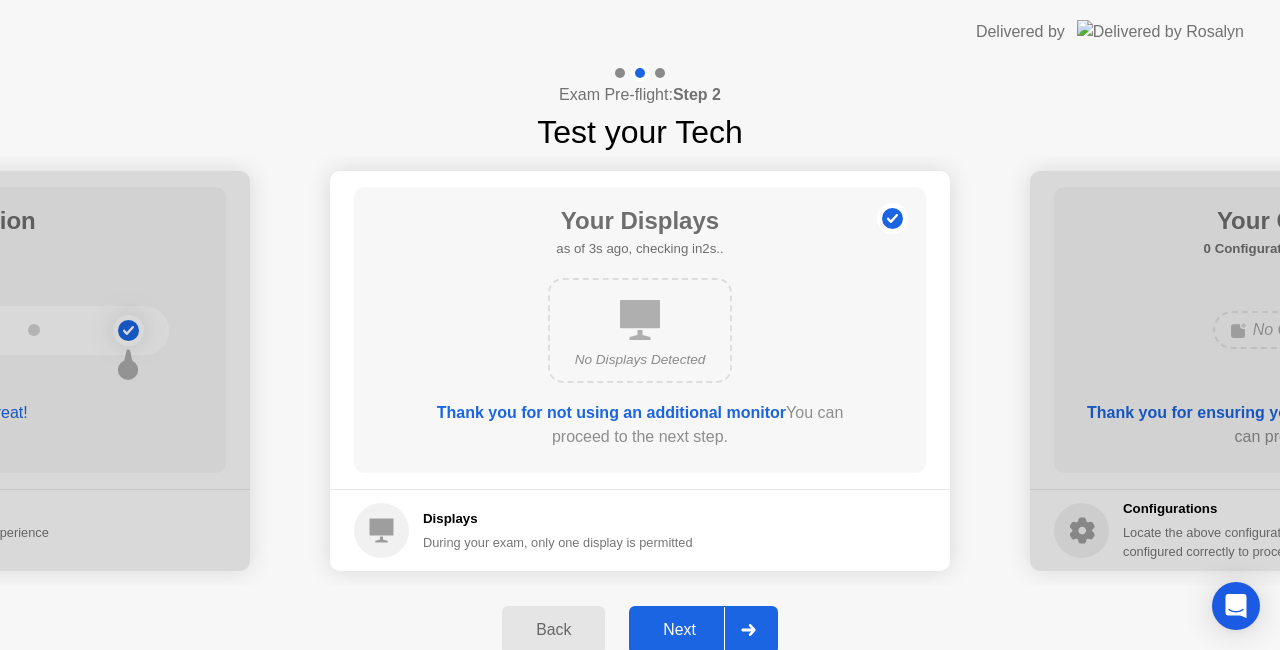 click 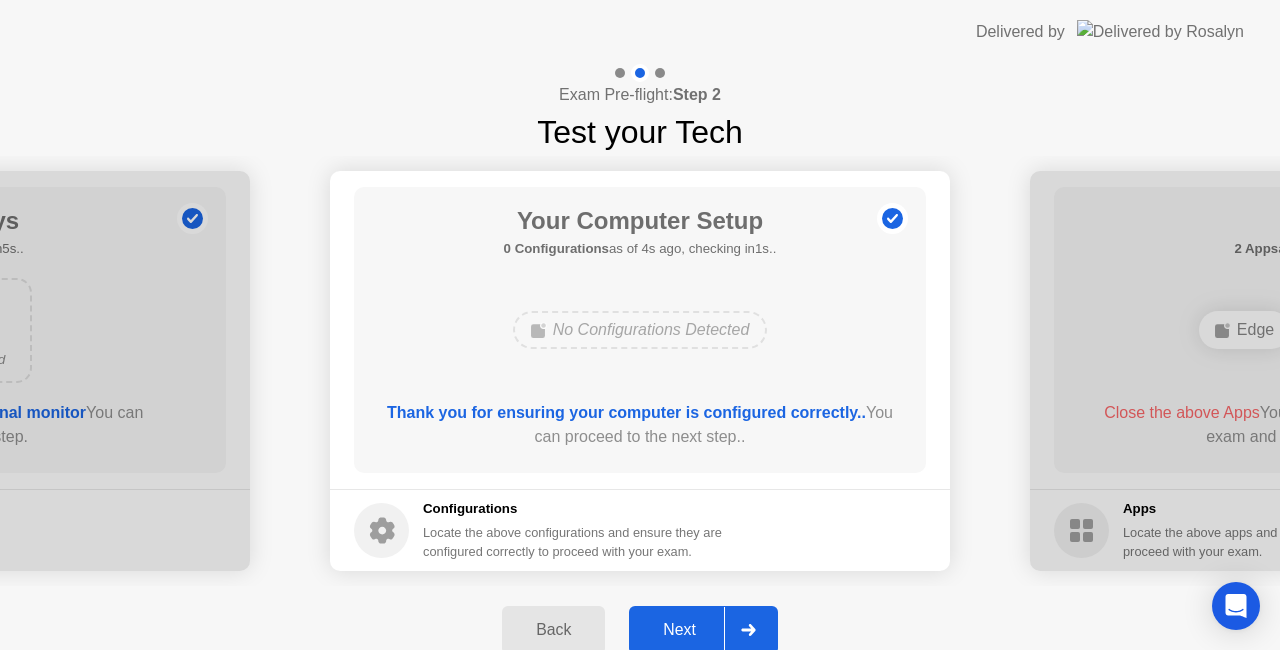click 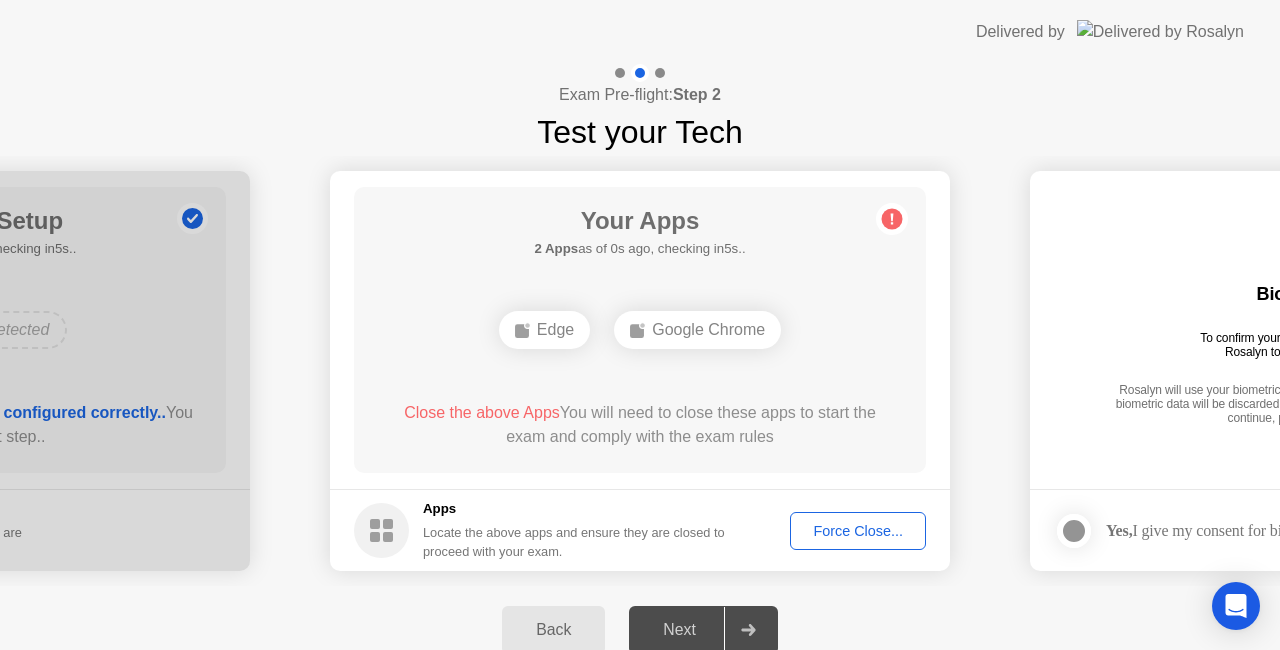 click on "Force Close..." 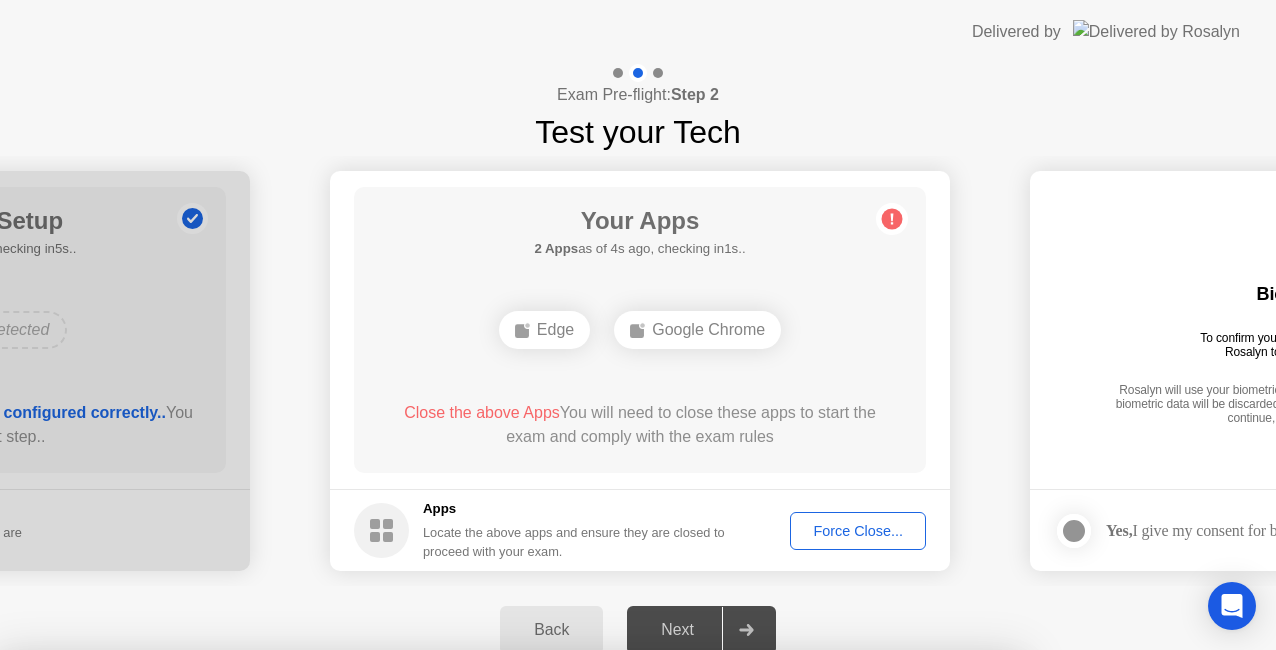 click on "Confirm" at bounding box center (577, 926) 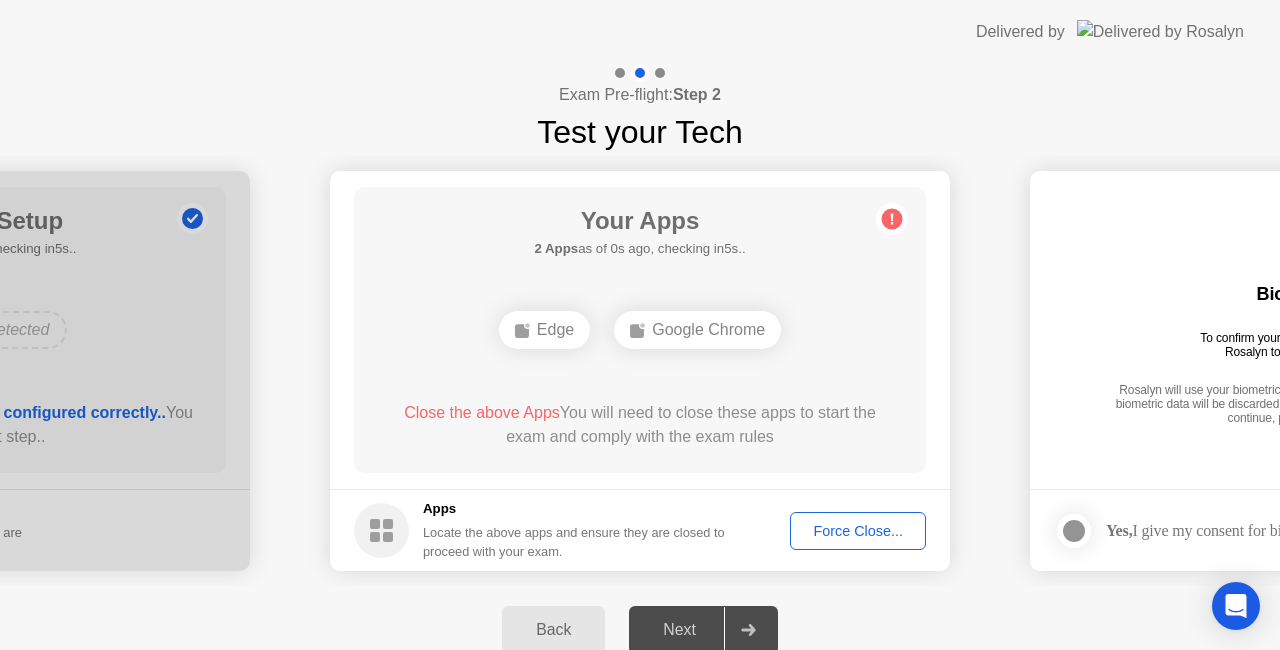 click on "Force Close..." 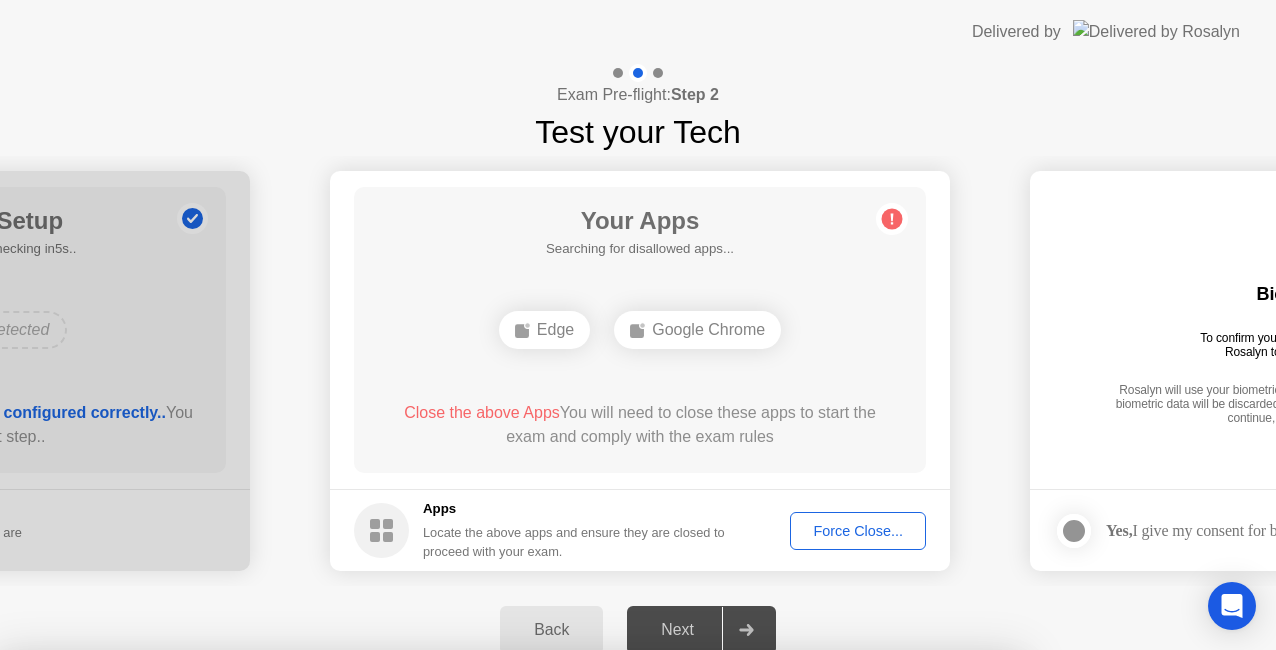 click on "Confirm" at bounding box center (577, 926) 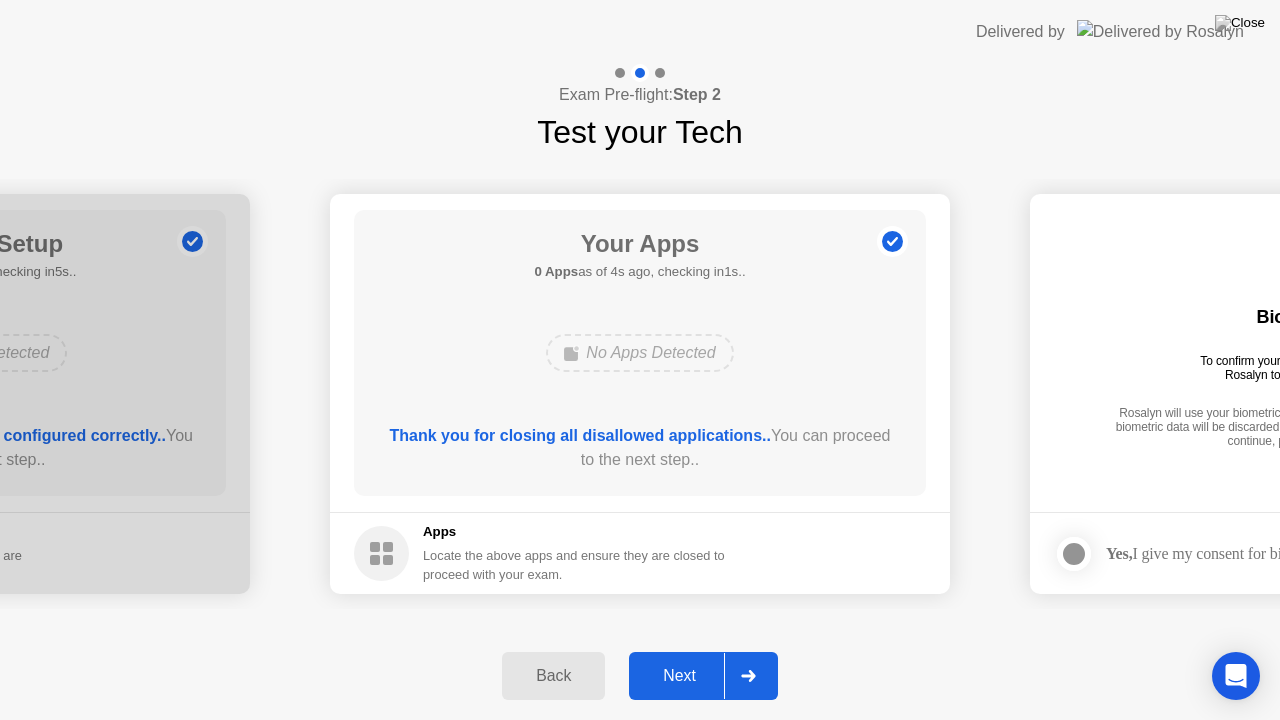 click 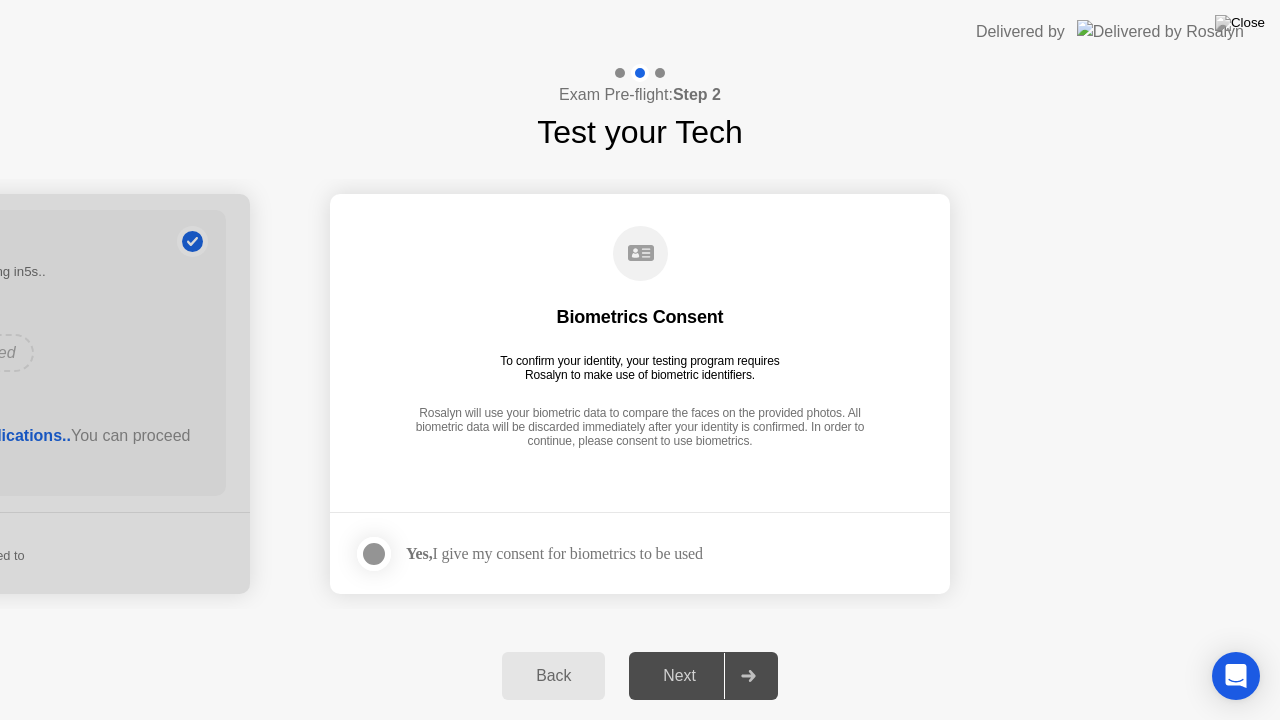 click on "Yes,  I give my consent for biometrics to be used" 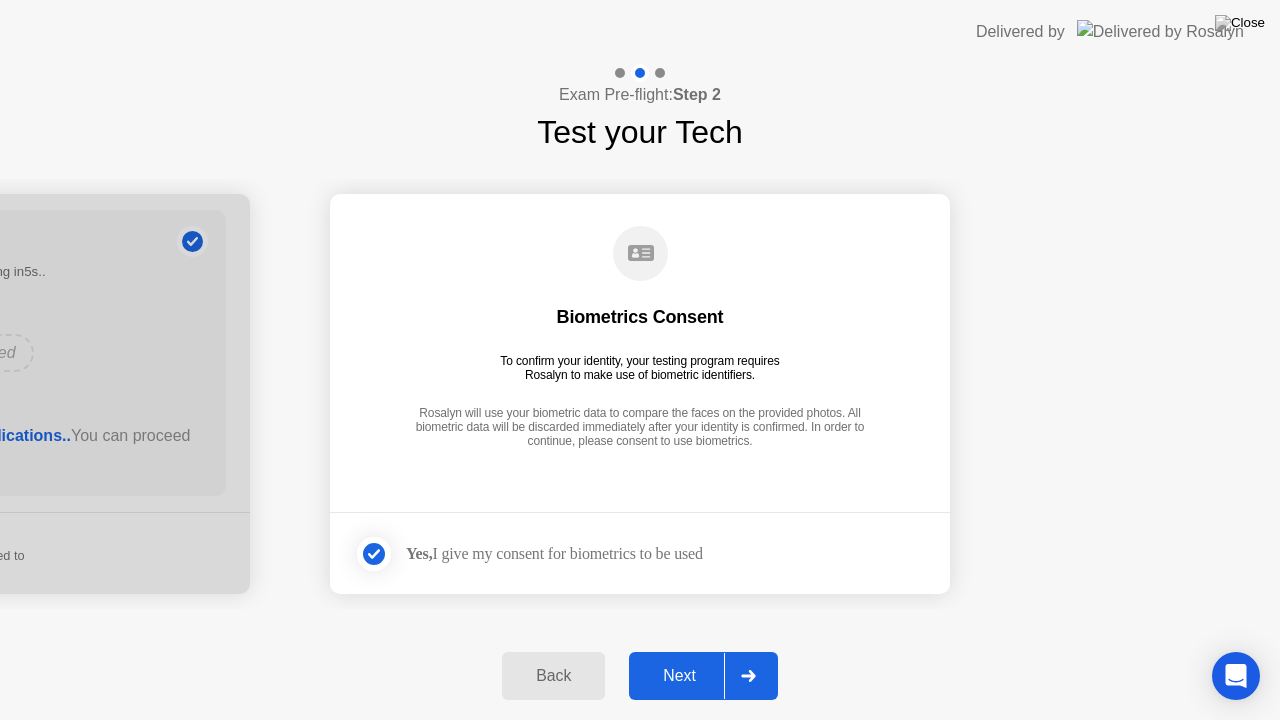 click 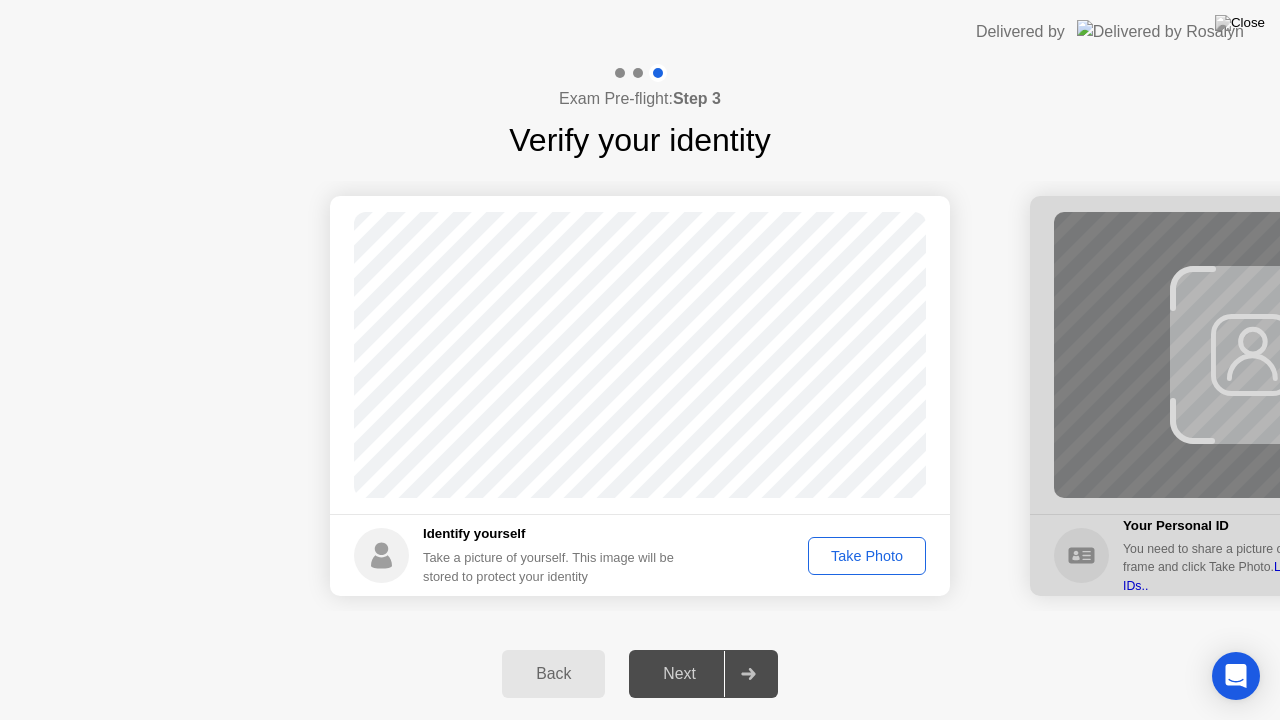click 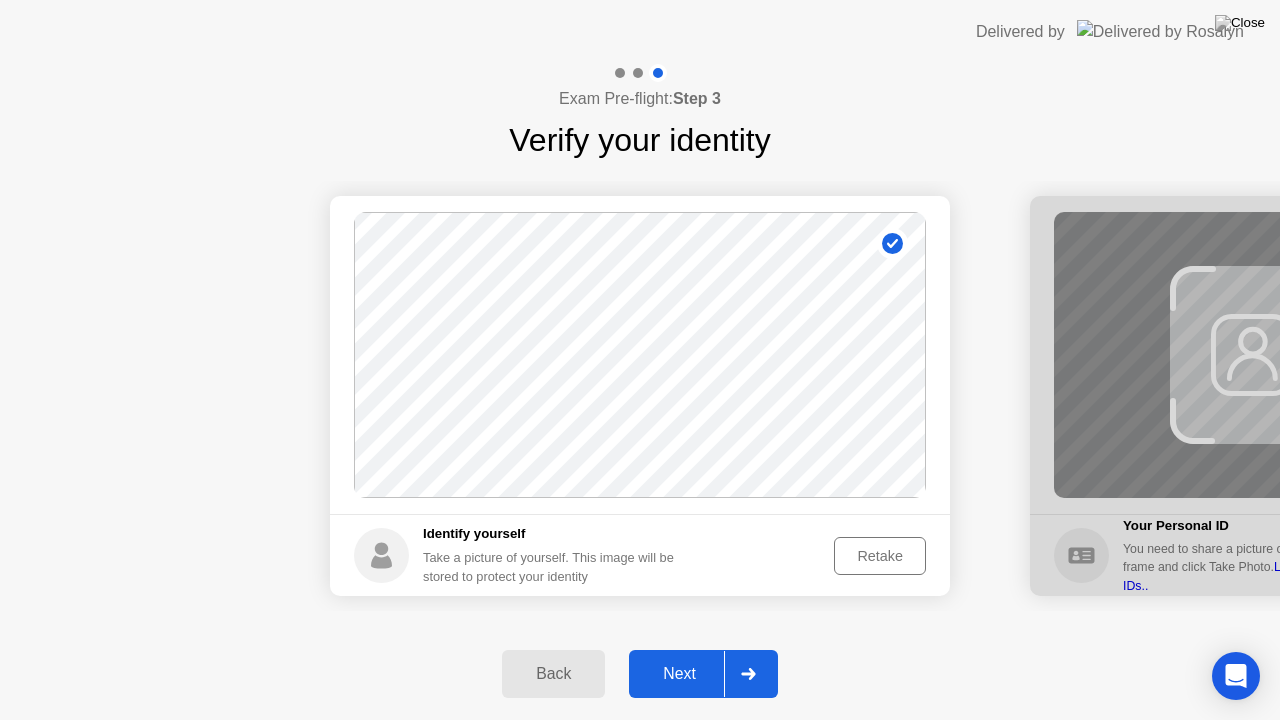 click on "Retake" 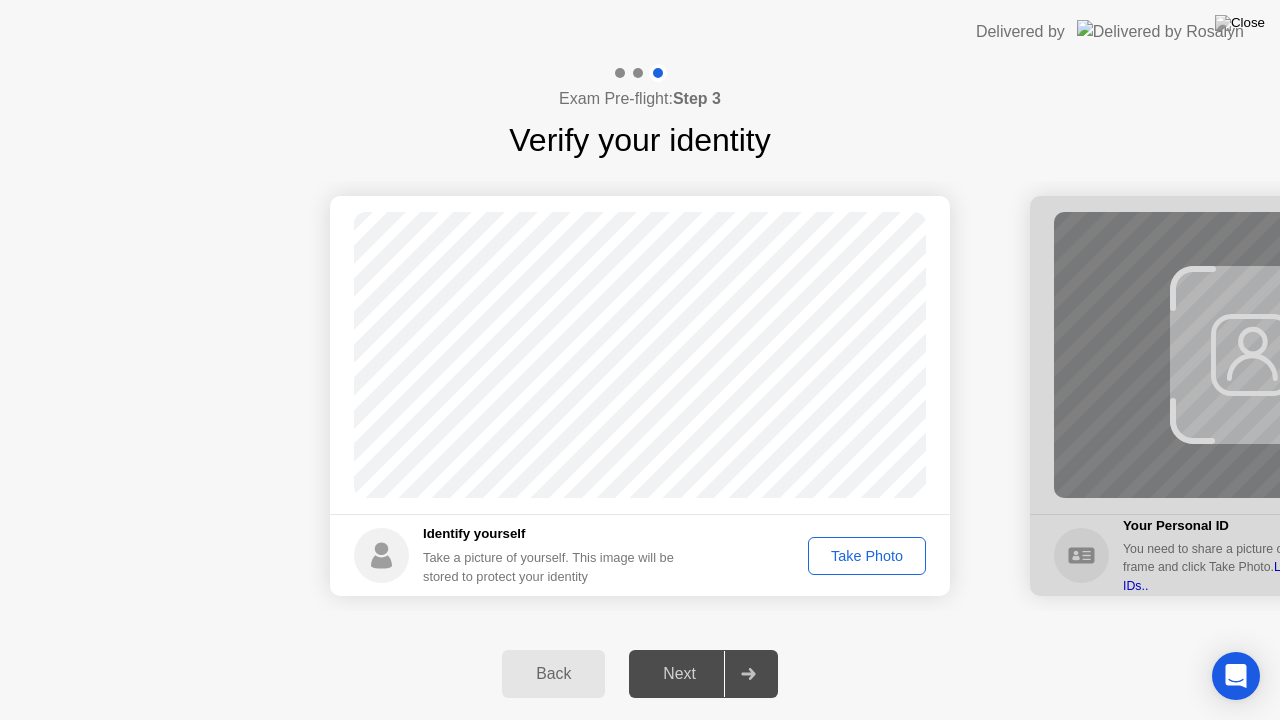 click on "Take Photo" 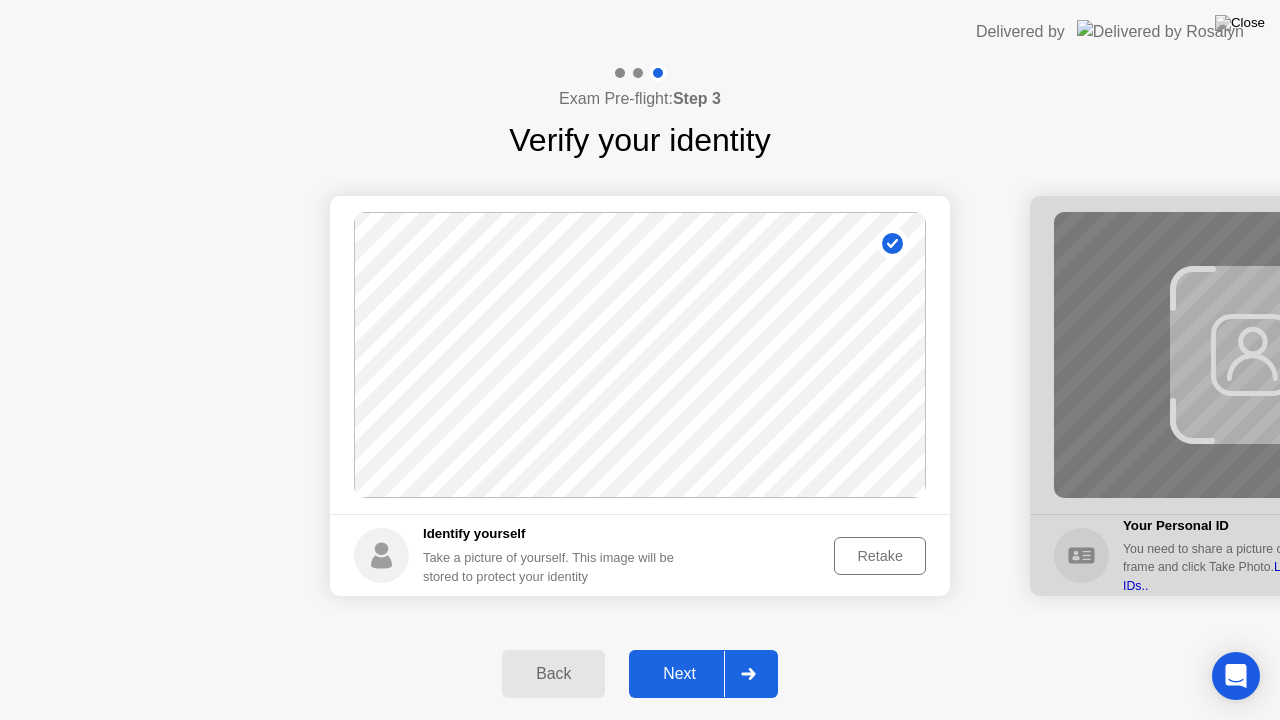 click 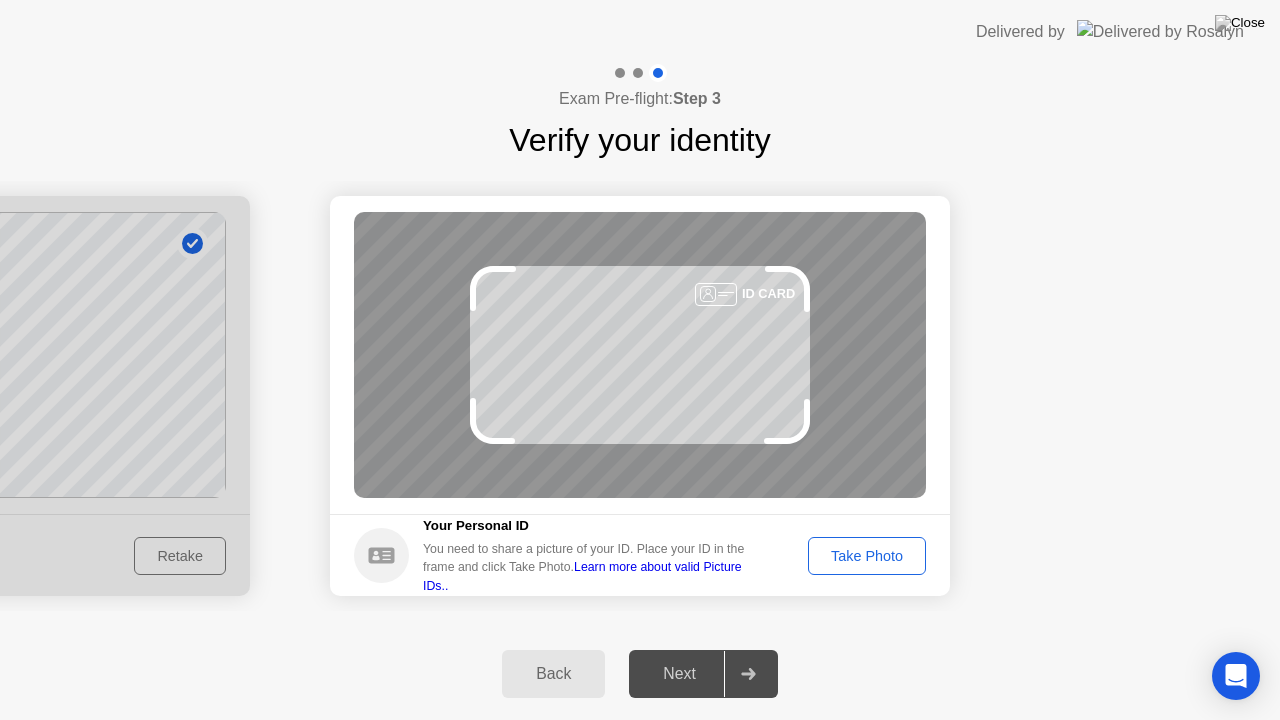 click on "Take Photo" 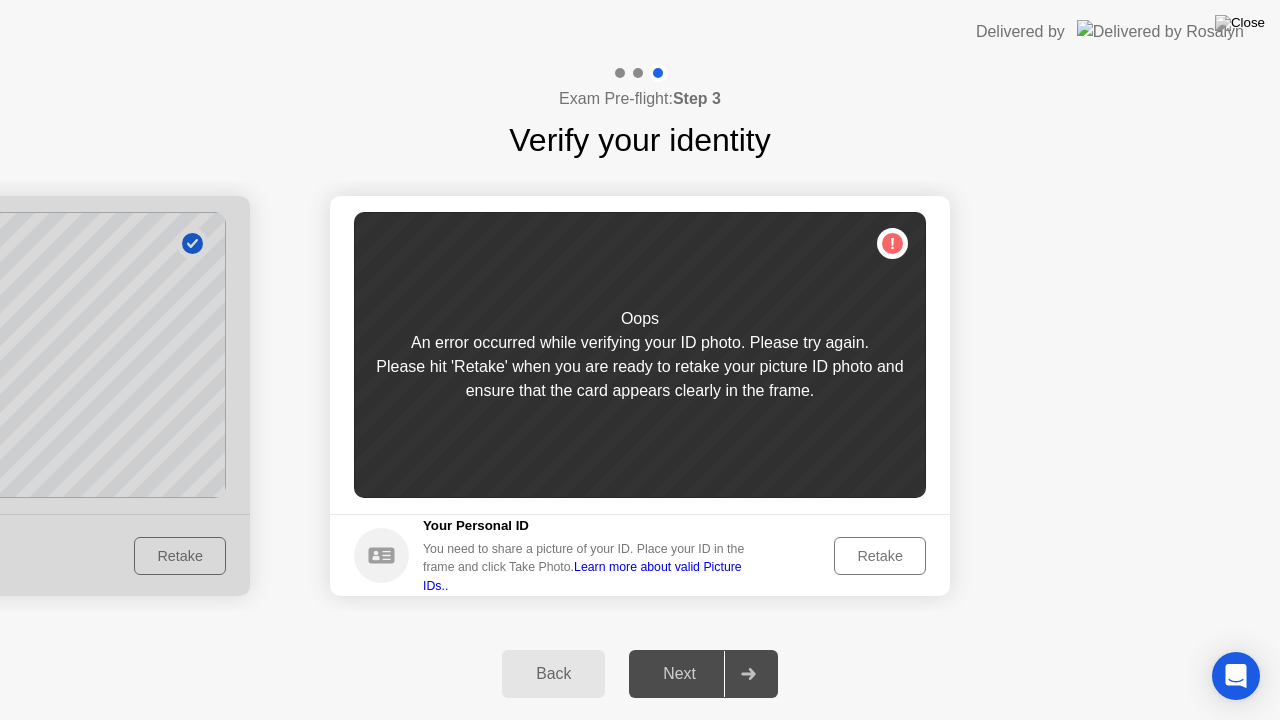 click on "Retake" 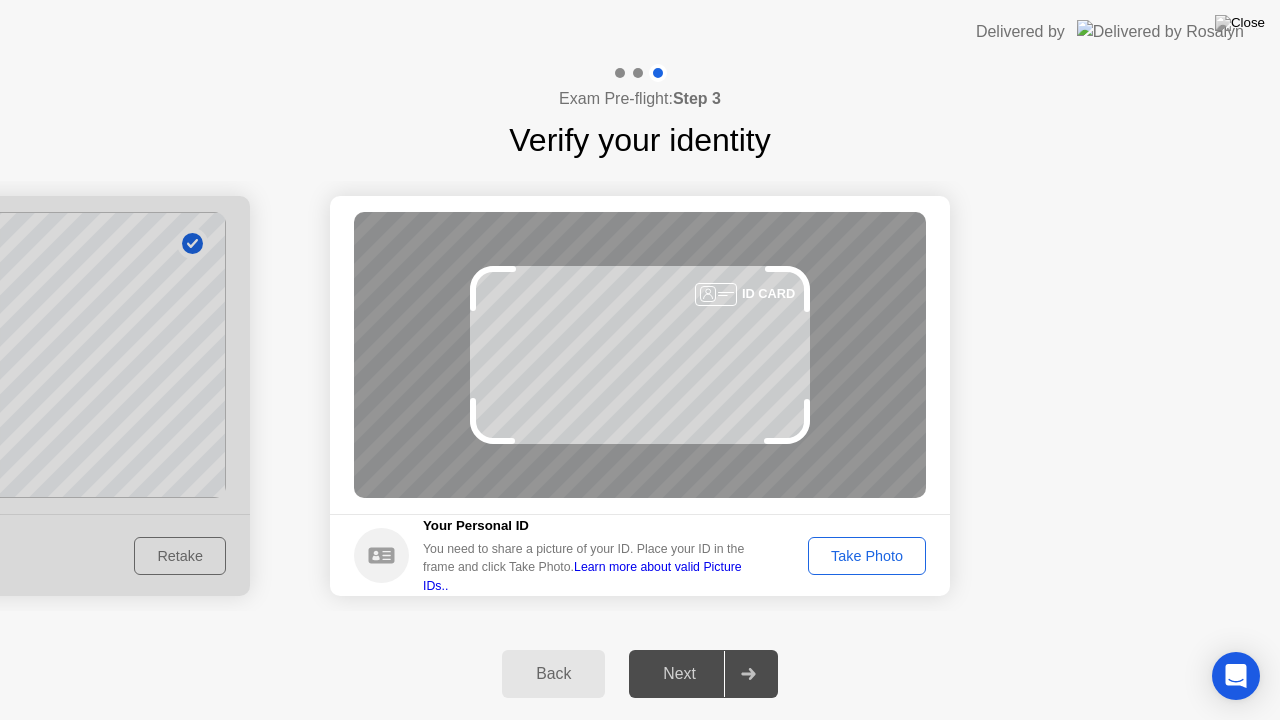 click on "Take Photo" 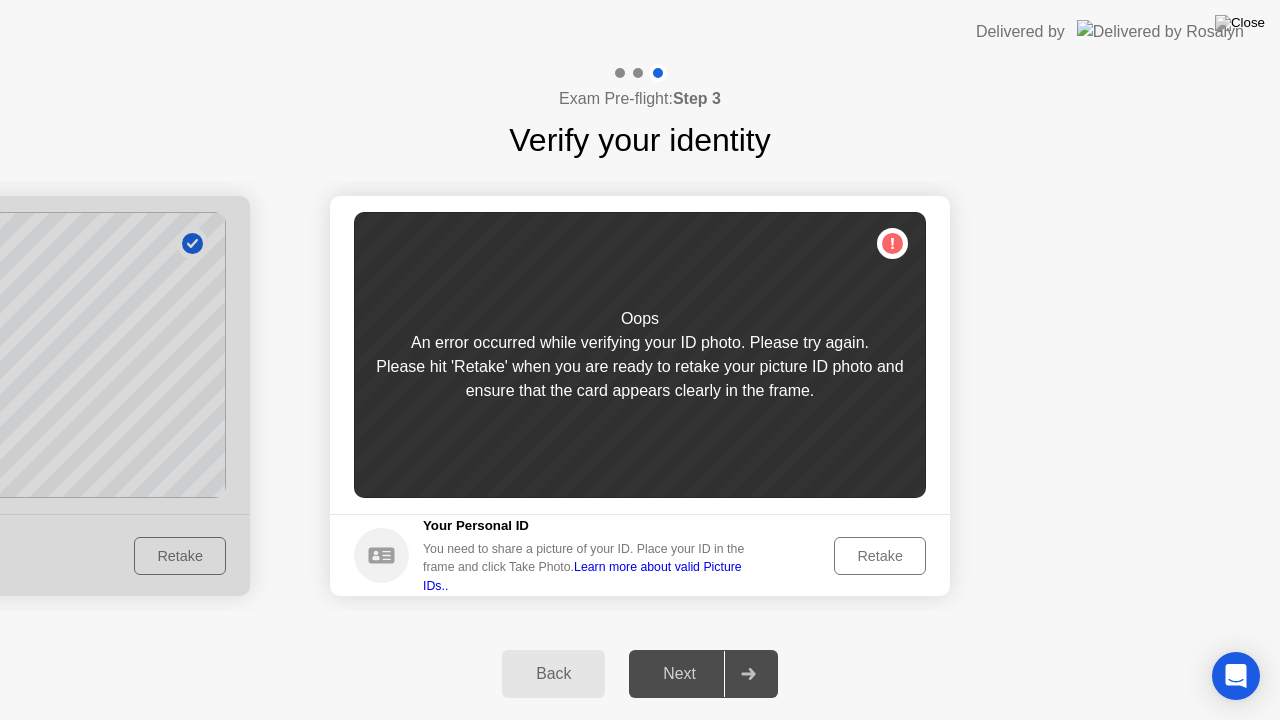 click on "Retake" 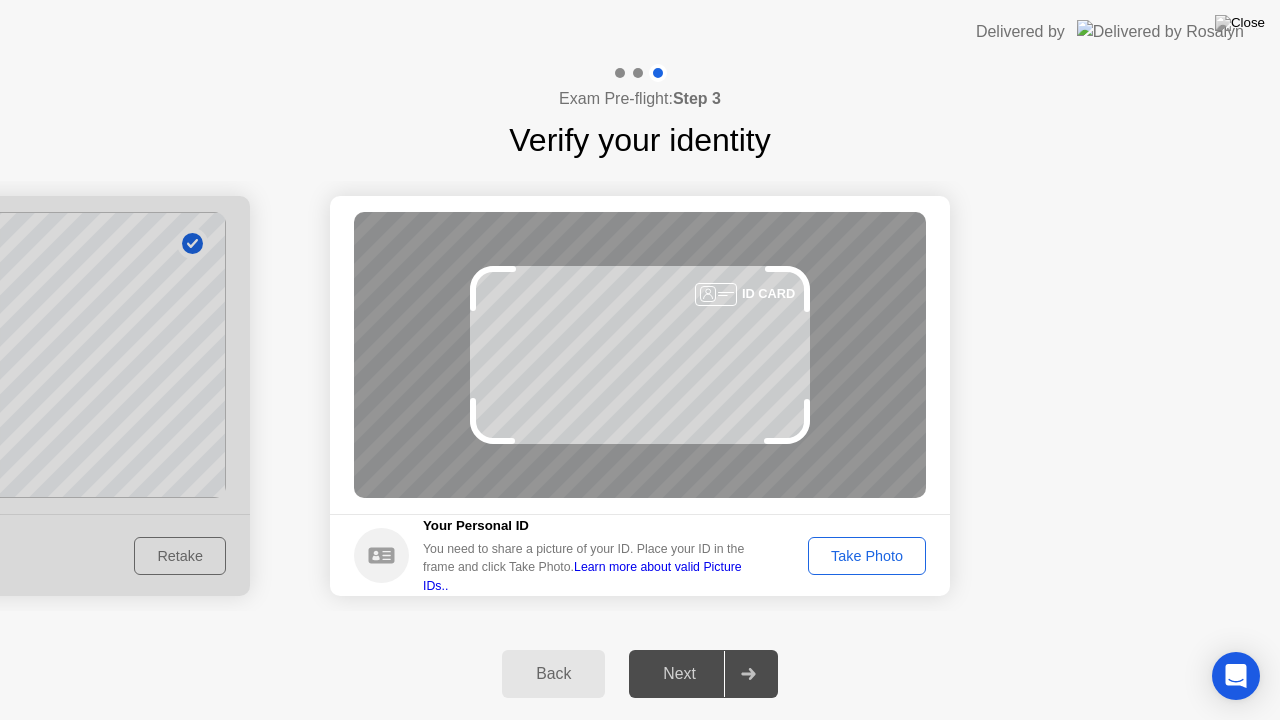click on "Take Photo" 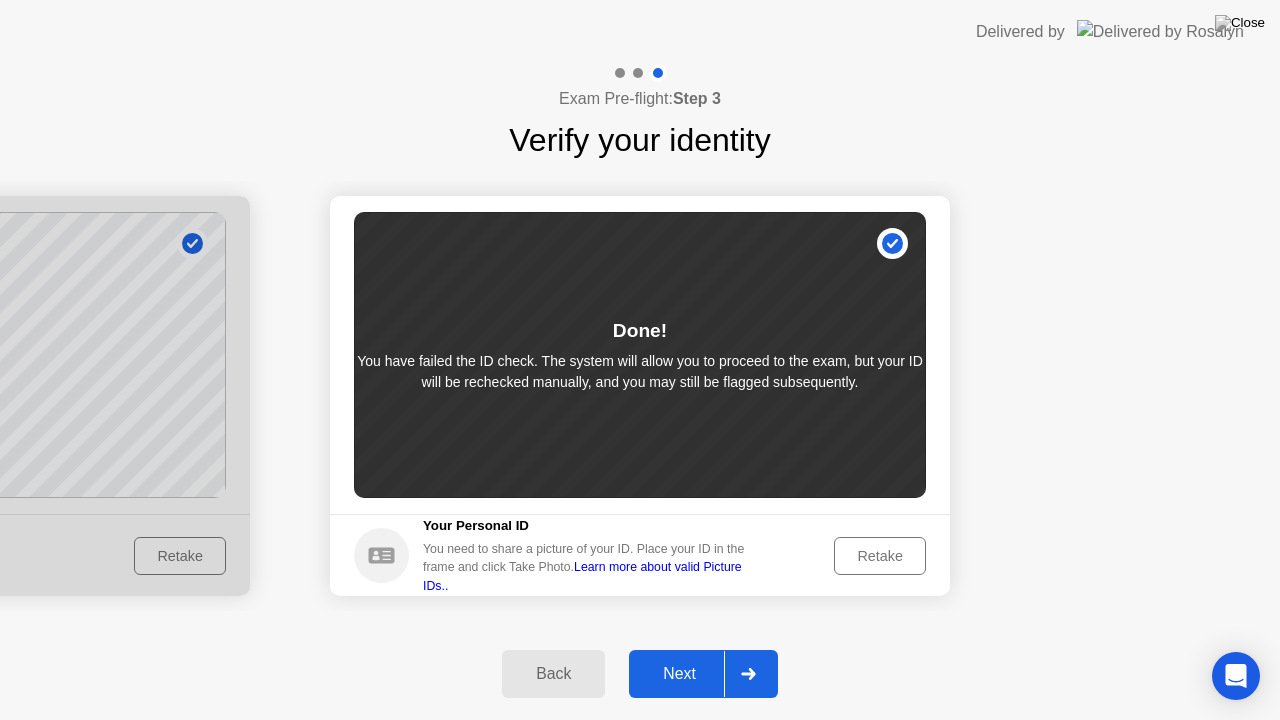 click on "Retake" 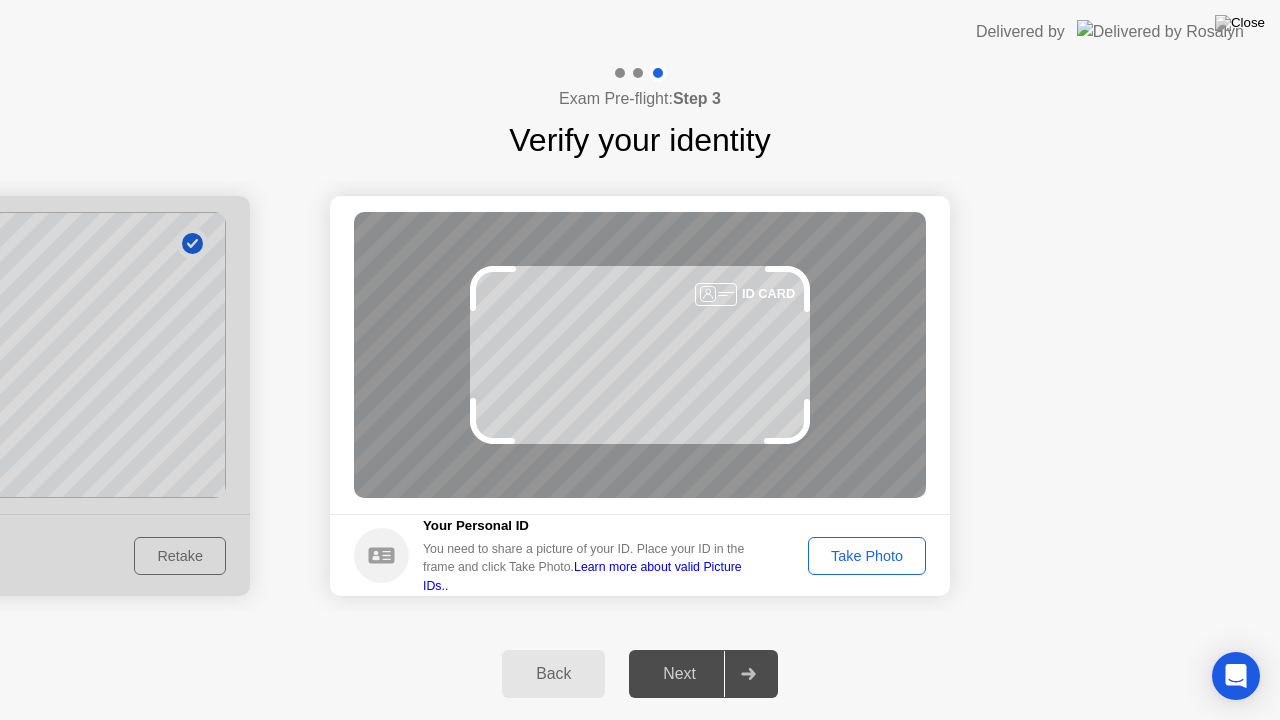 click on "Take Photo" 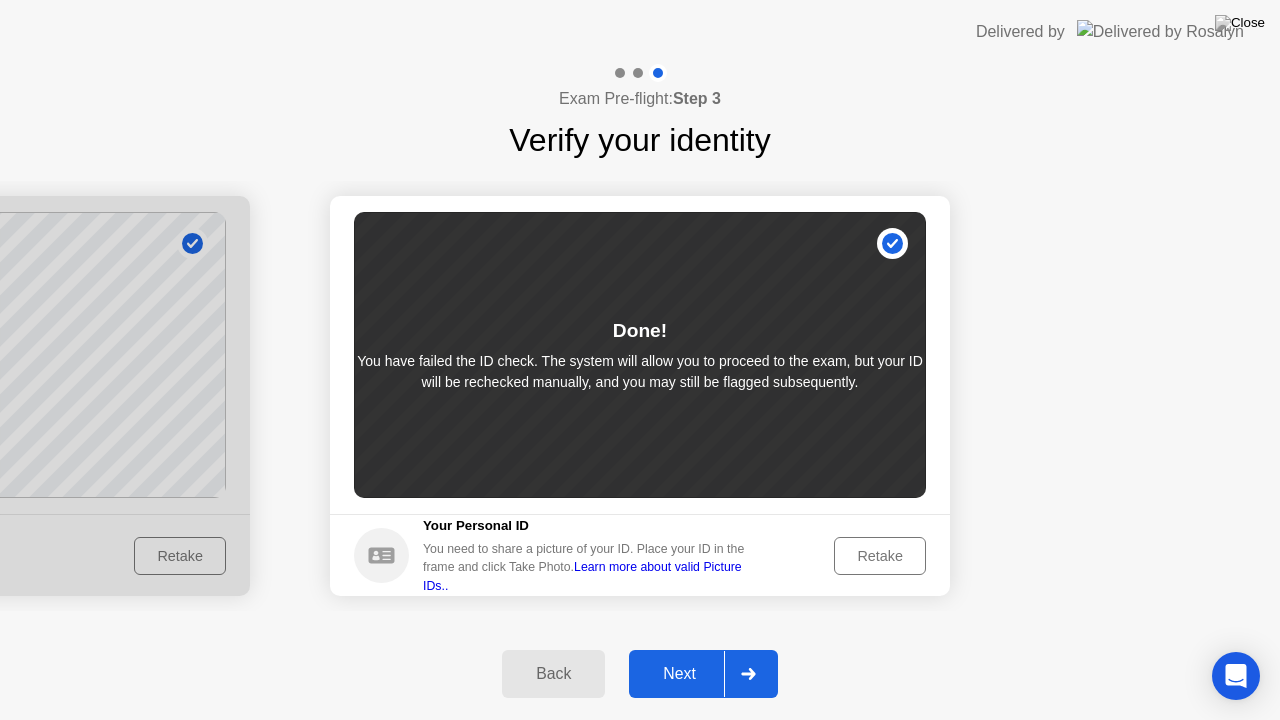 click 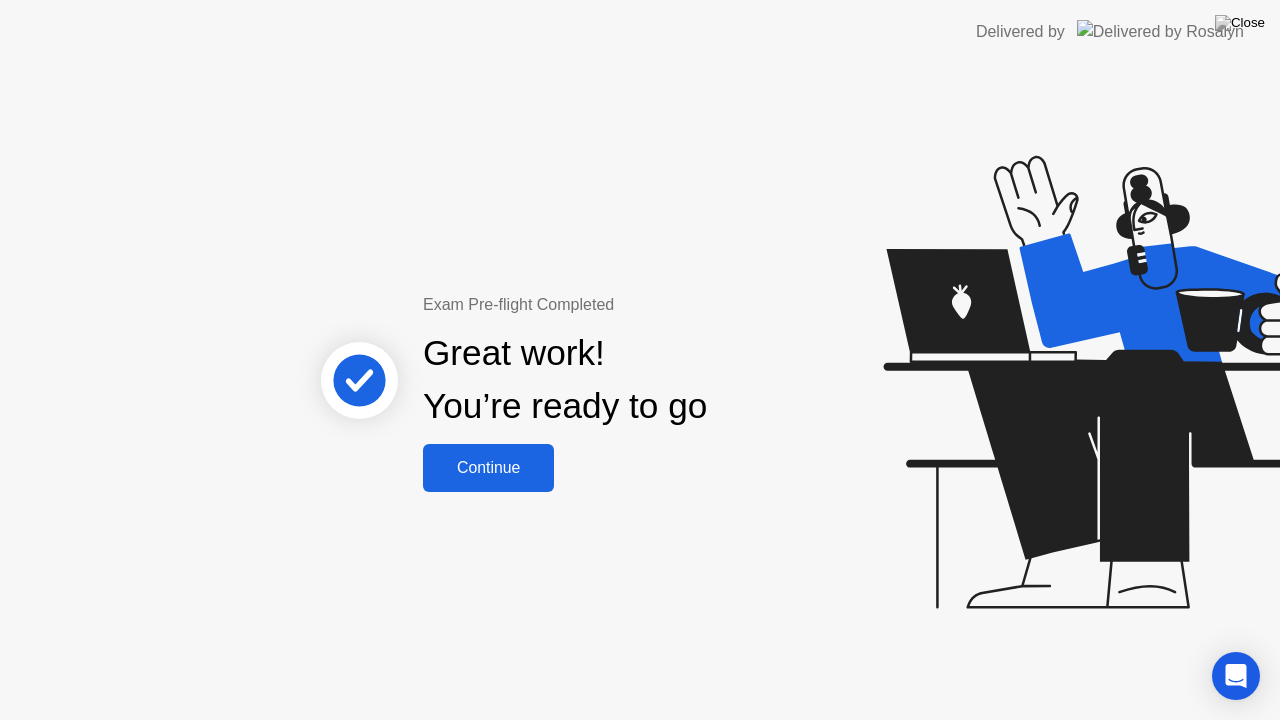 click on "Continue" 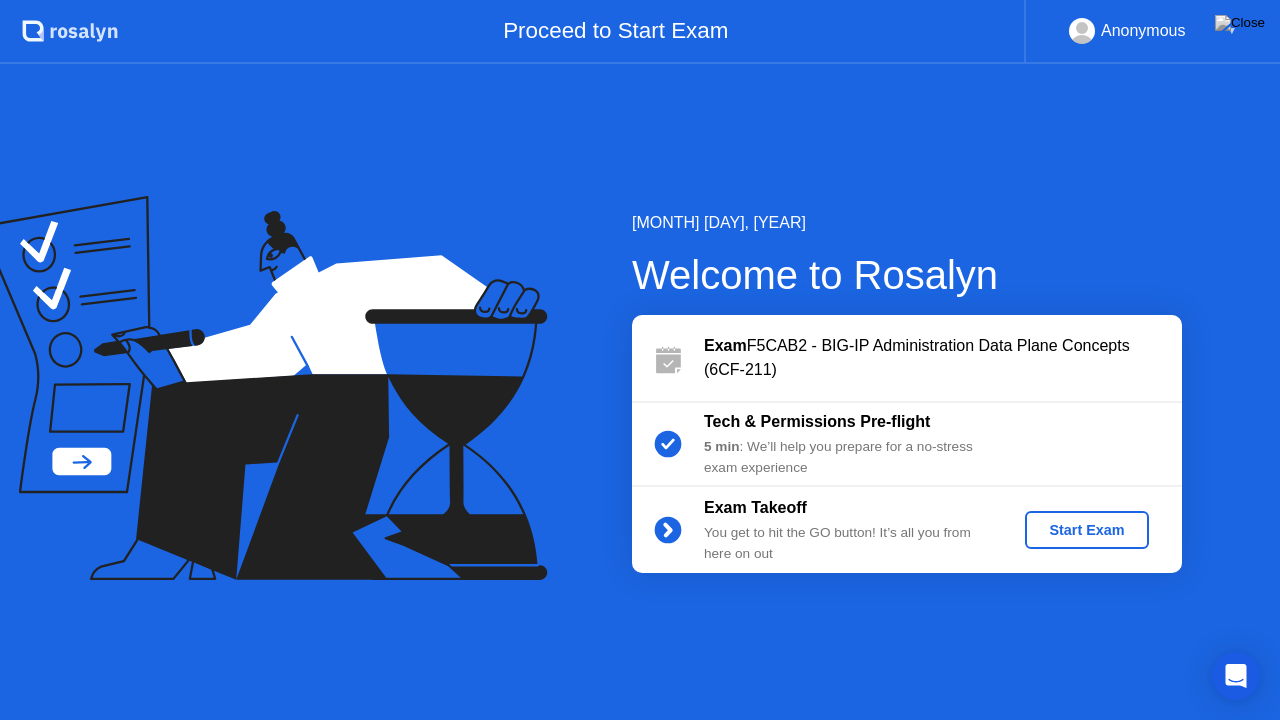click on "Start Exam" 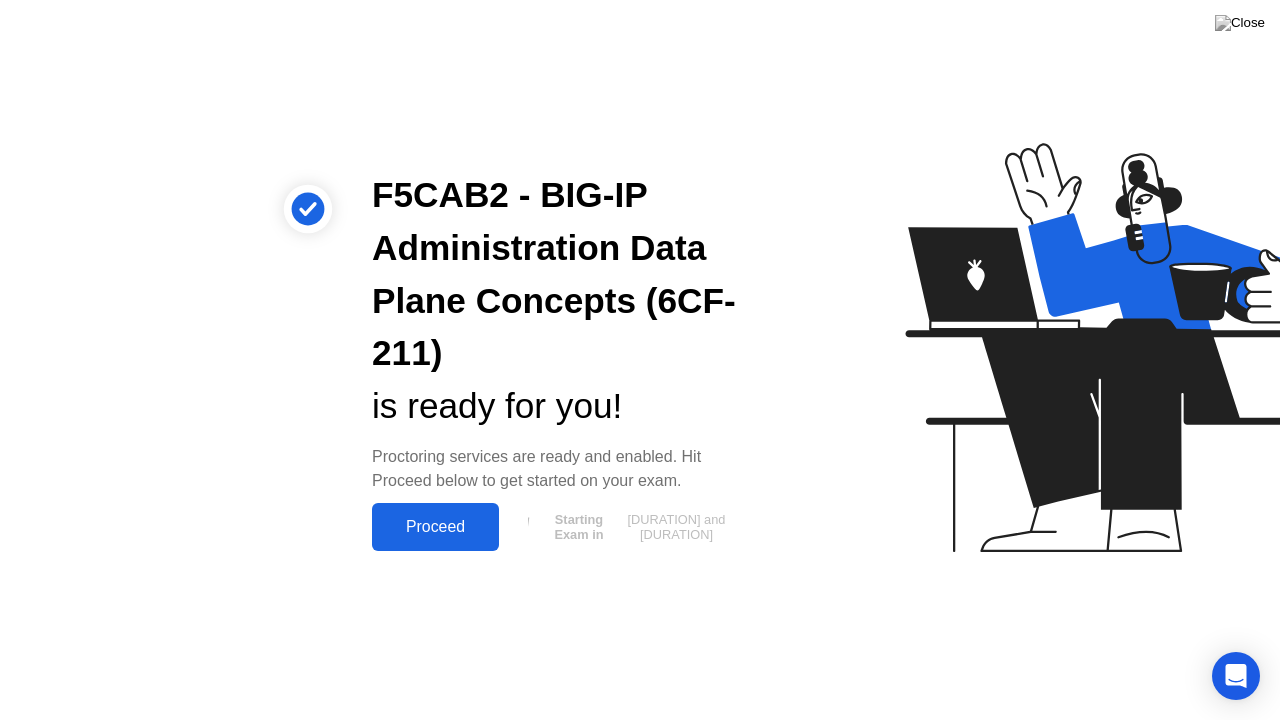 click on "Proceed" 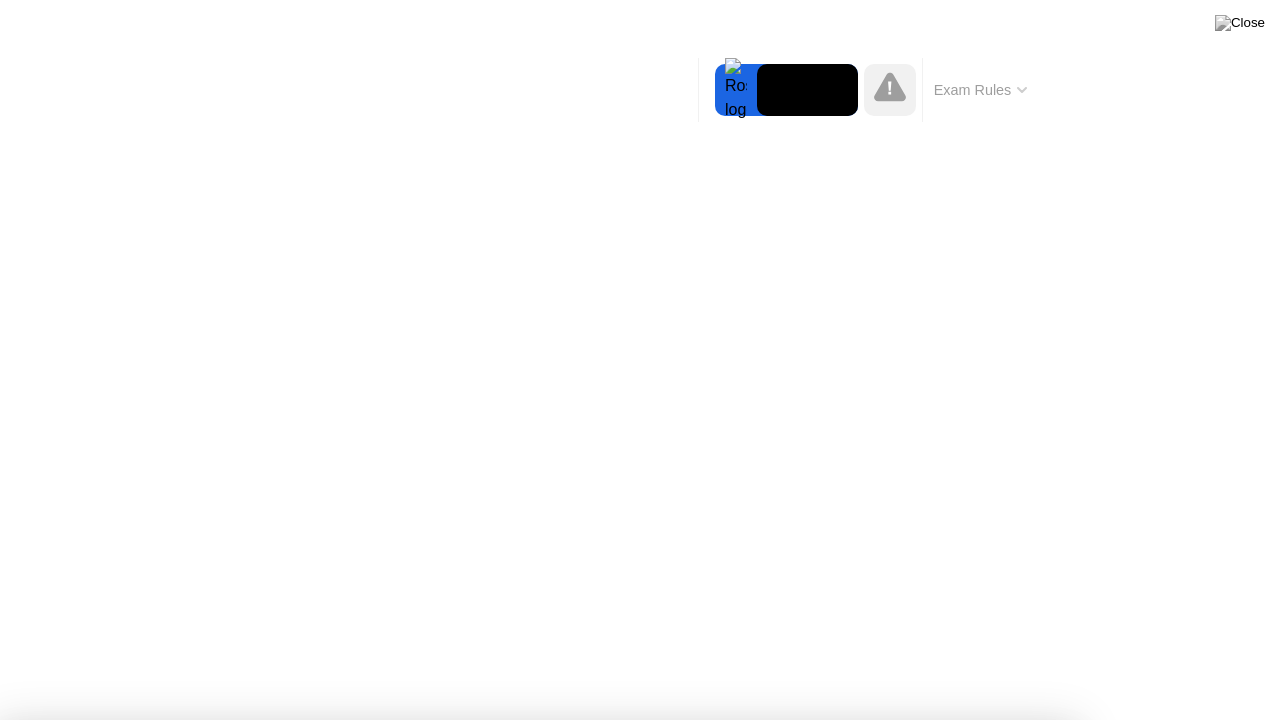 click on "Got it!" at bounding box center (647, 1238) 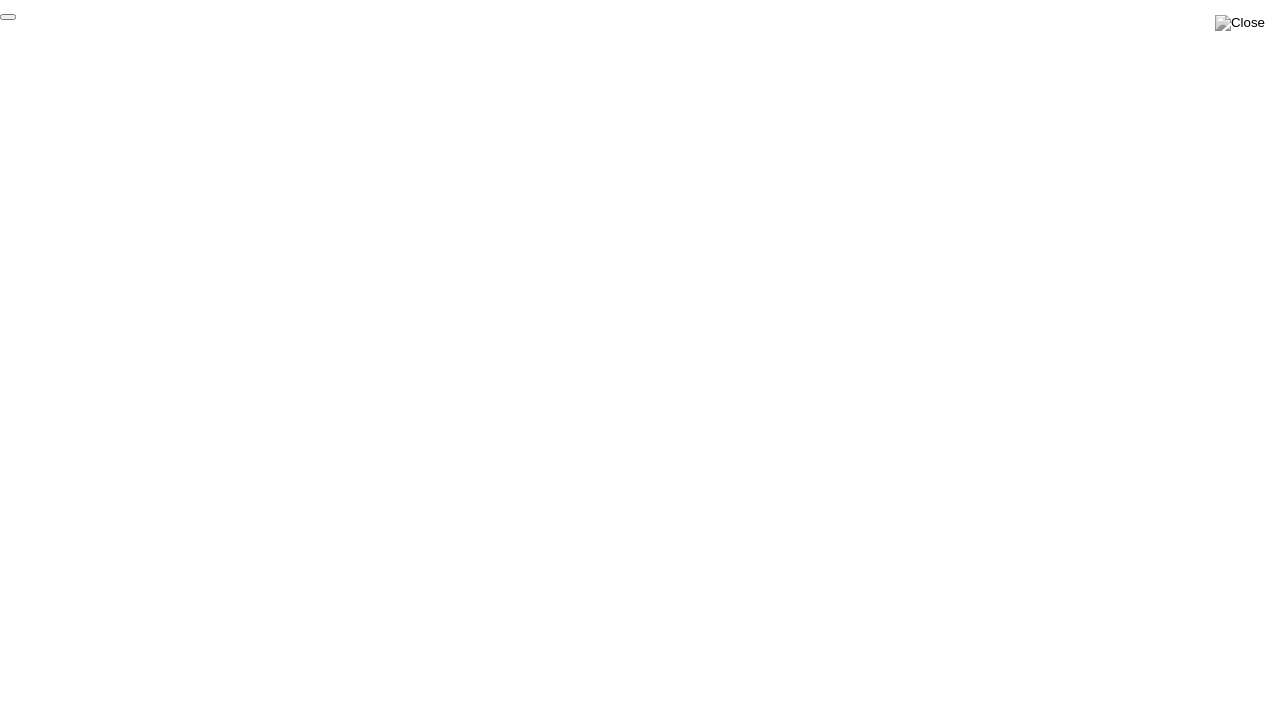 click on "End Proctoring Session" 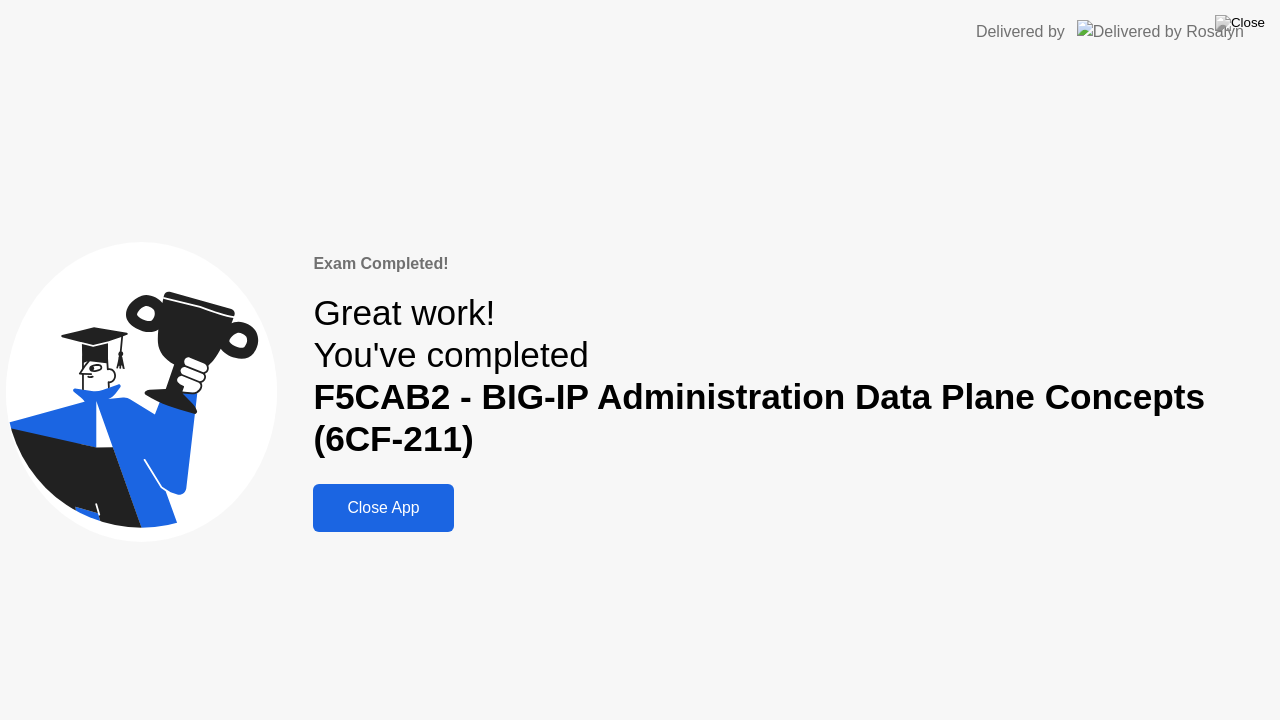 click on "Close App" 